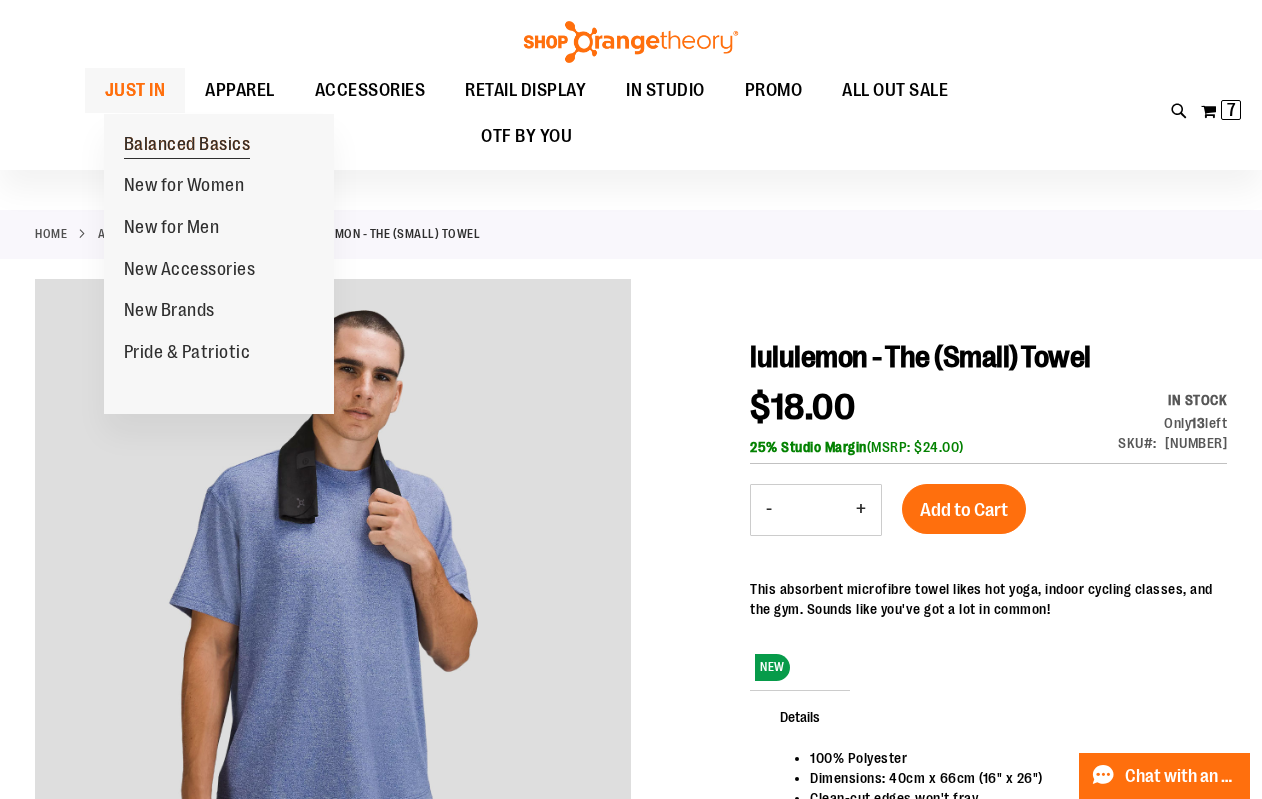 scroll, scrollTop: 105, scrollLeft: 0, axis: vertical 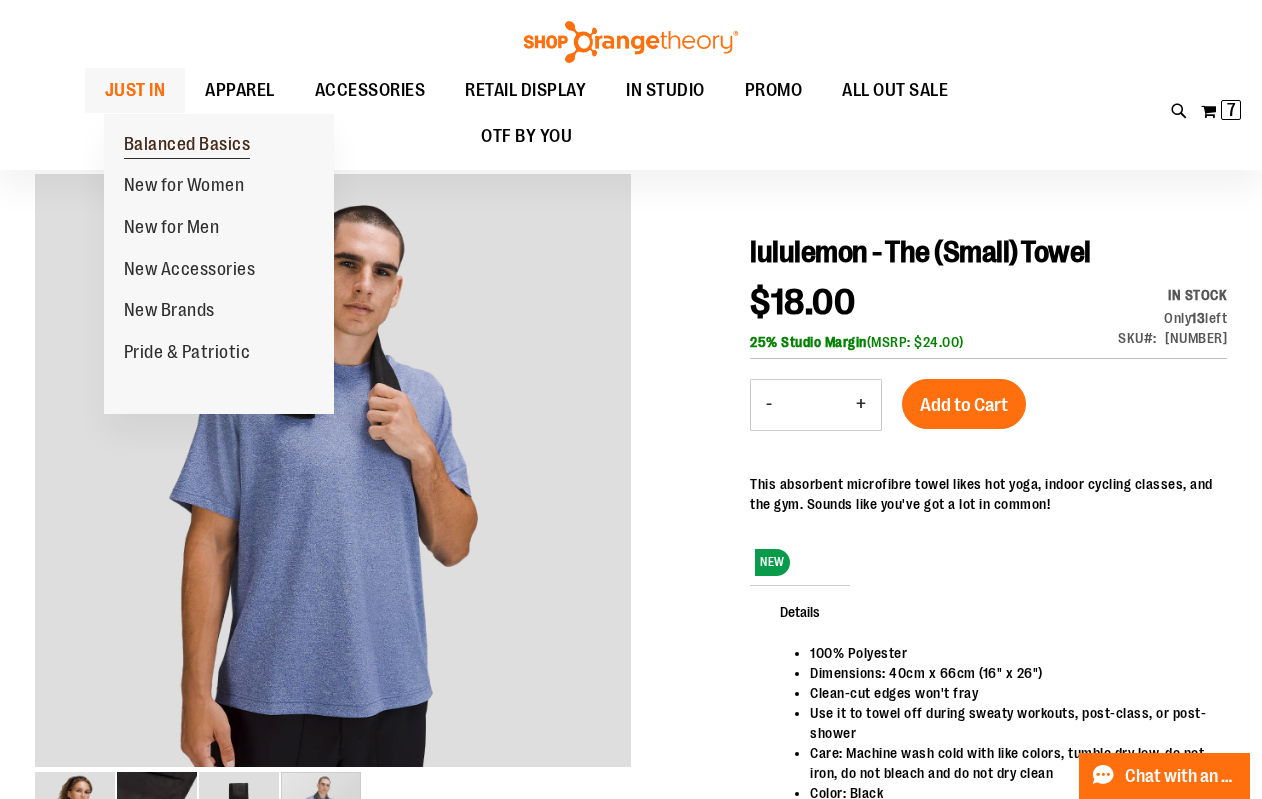 click on "Balanced Basics" at bounding box center [187, 146] 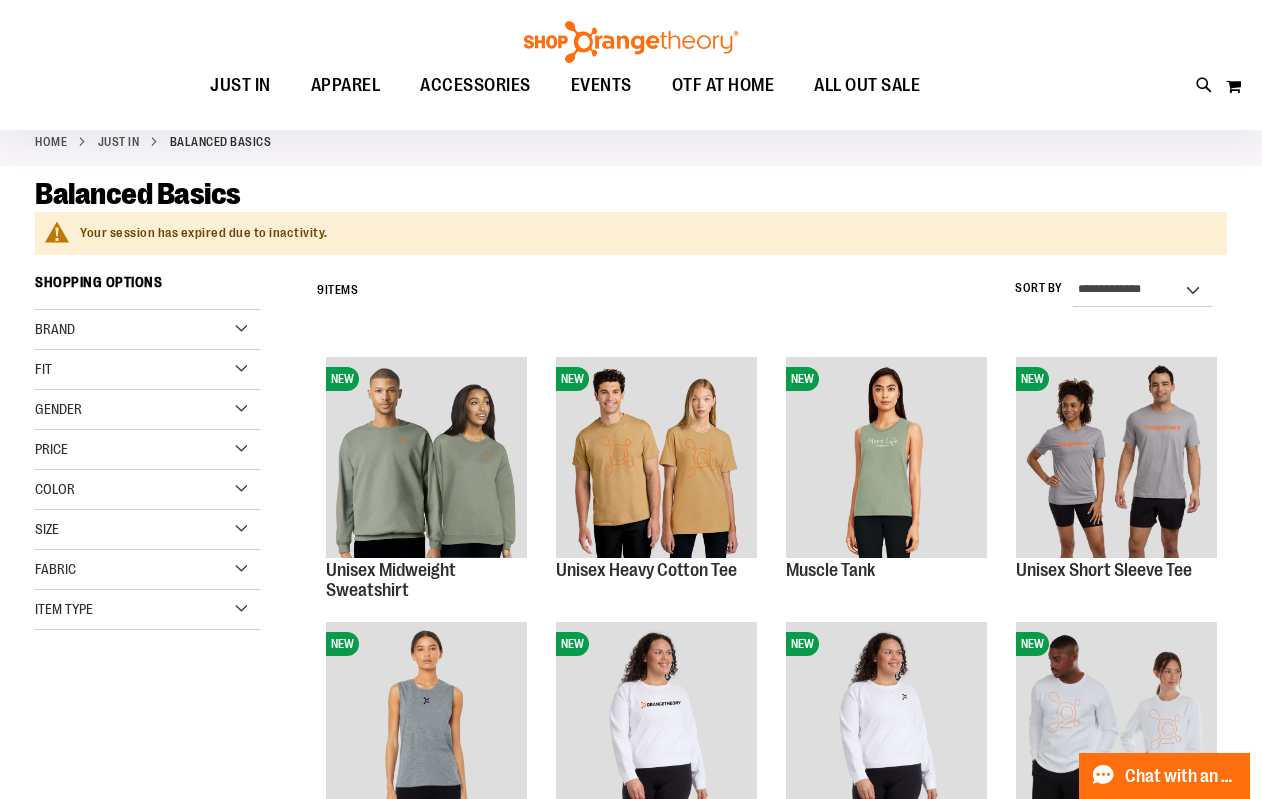 scroll, scrollTop: 0, scrollLeft: 0, axis: both 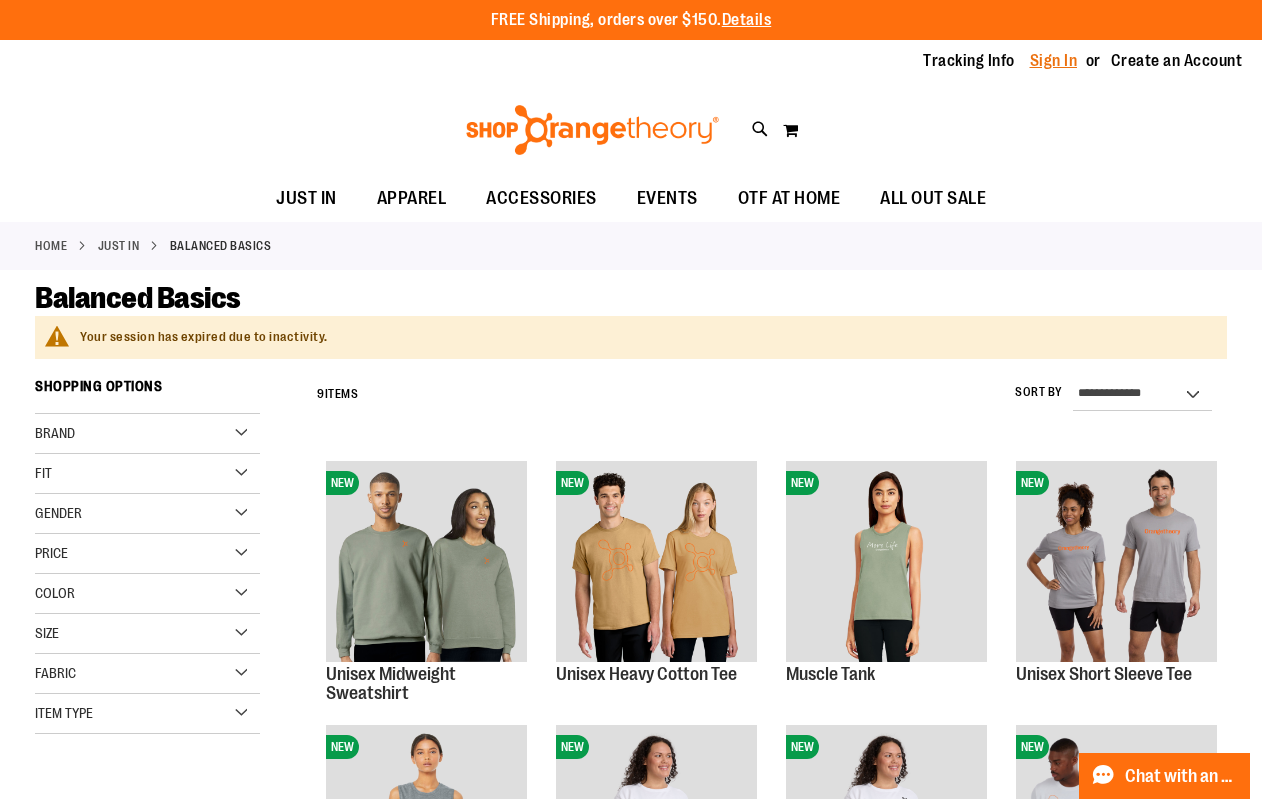 type on "**********" 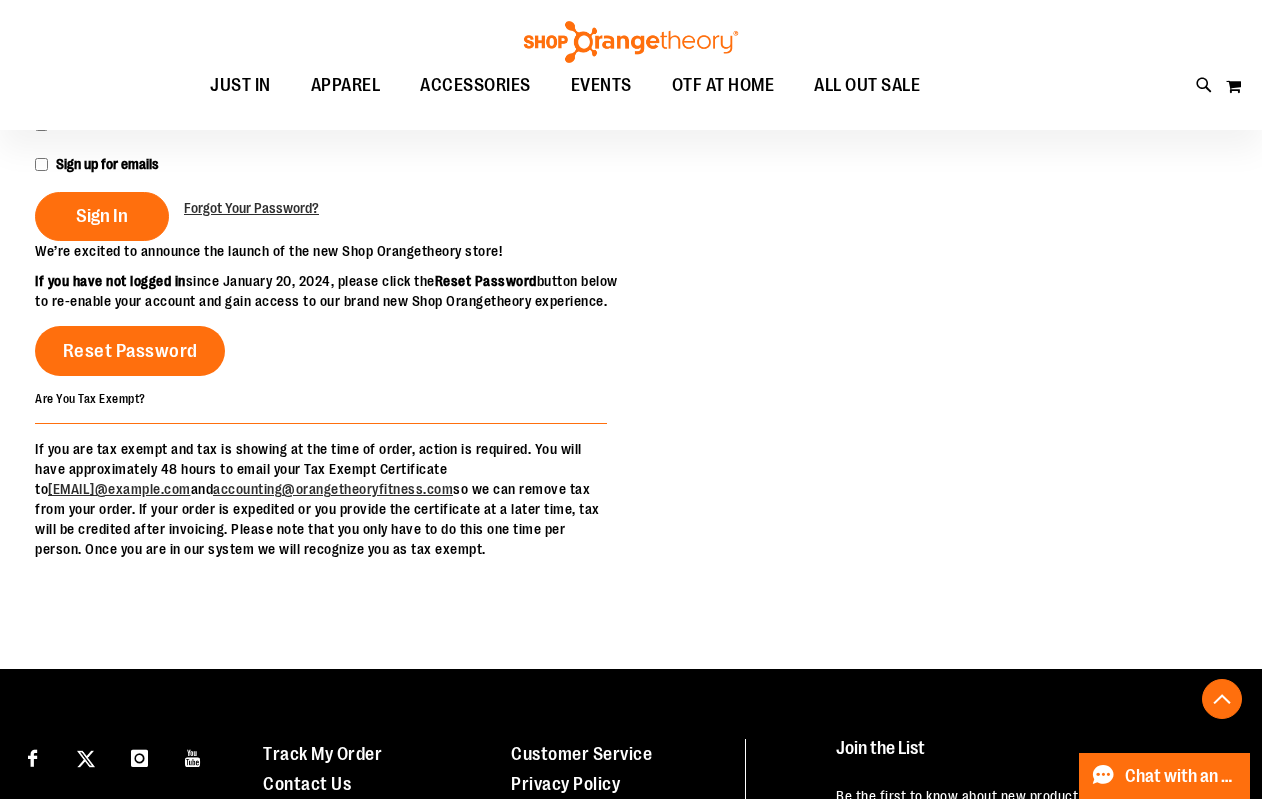 scroll, scrollTop: 464, scrollLeft: 0, axis: vertical 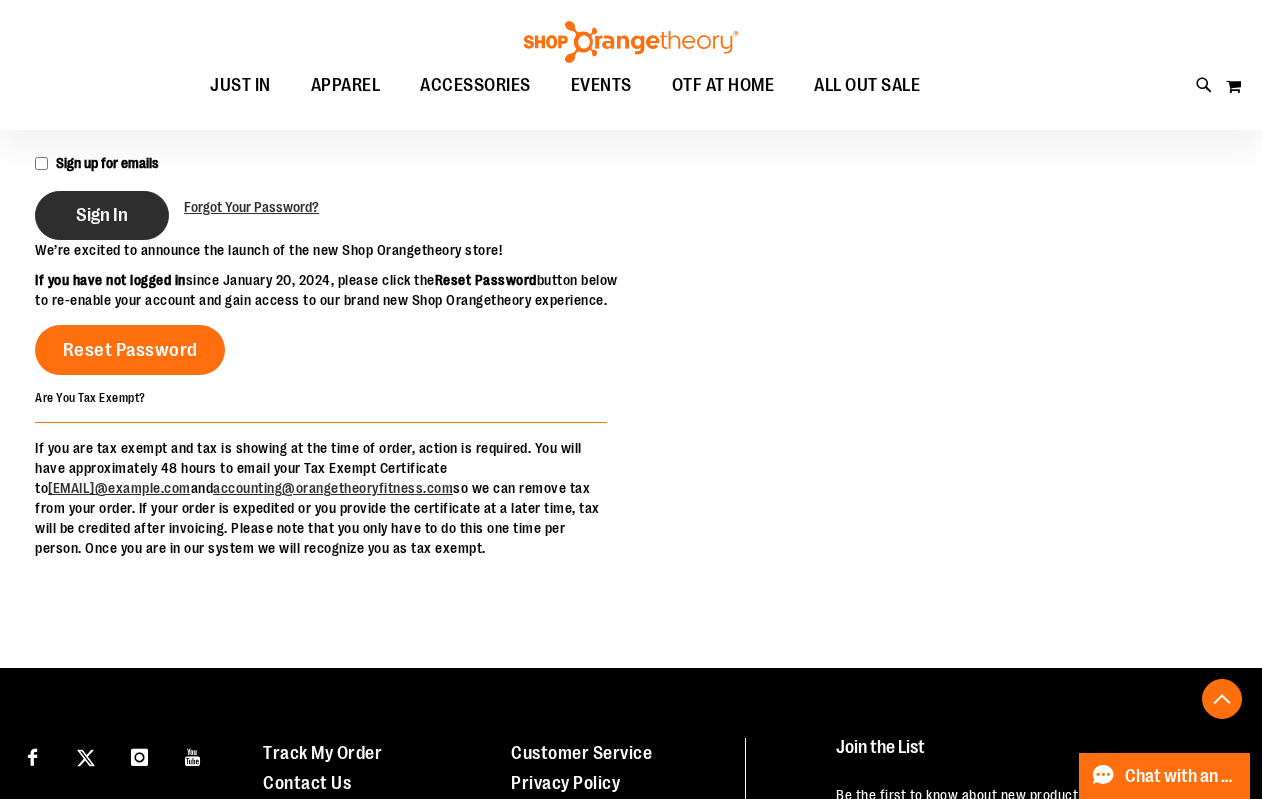 type on "**********" 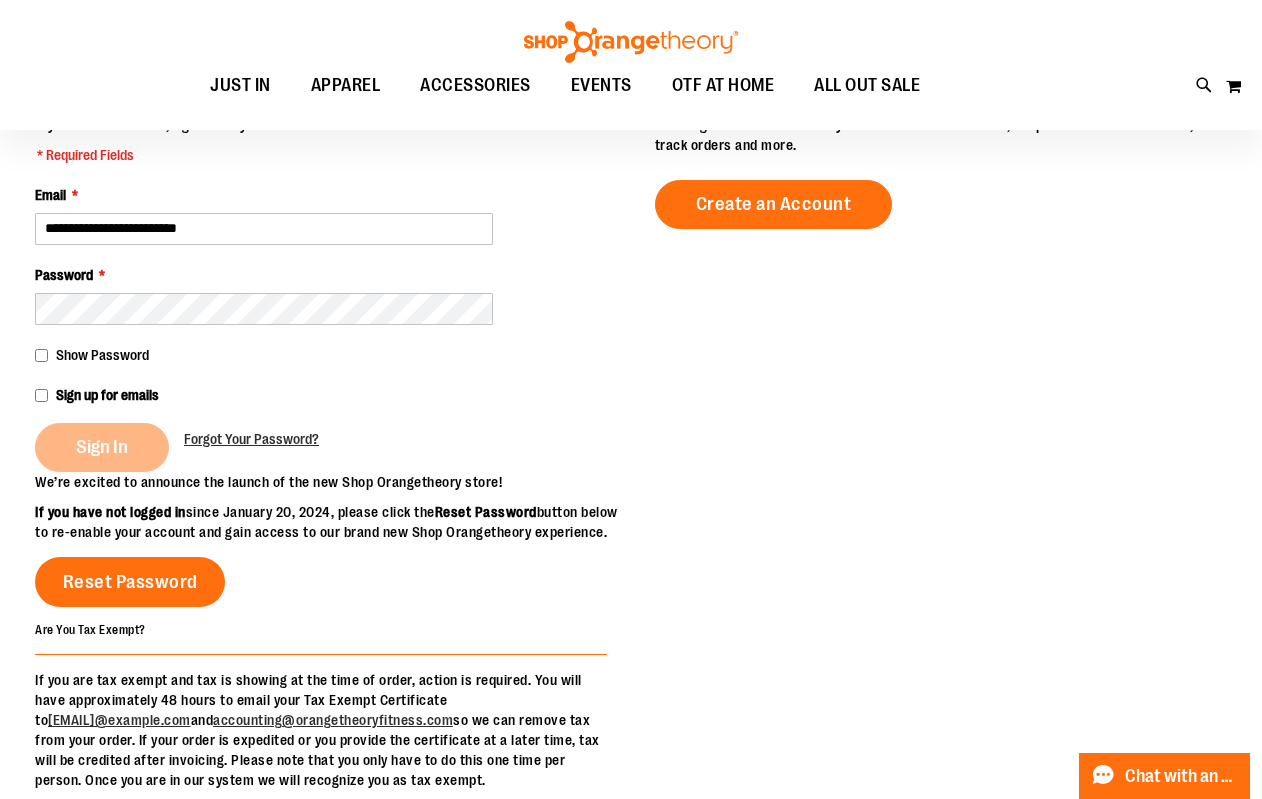 scroll, scrollTop: 278, scrollLeft: 0, axis: vertical 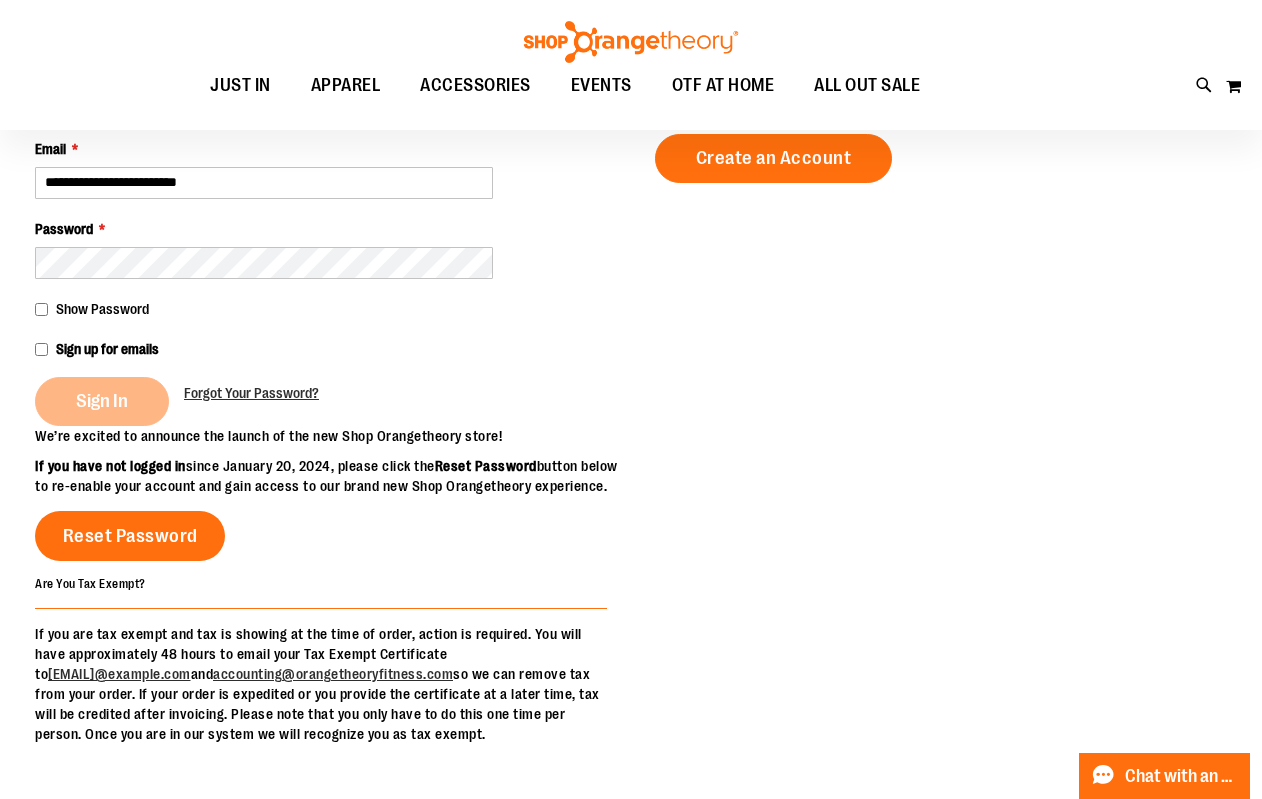 click on "Show Password" at bounding box center (102, 309) 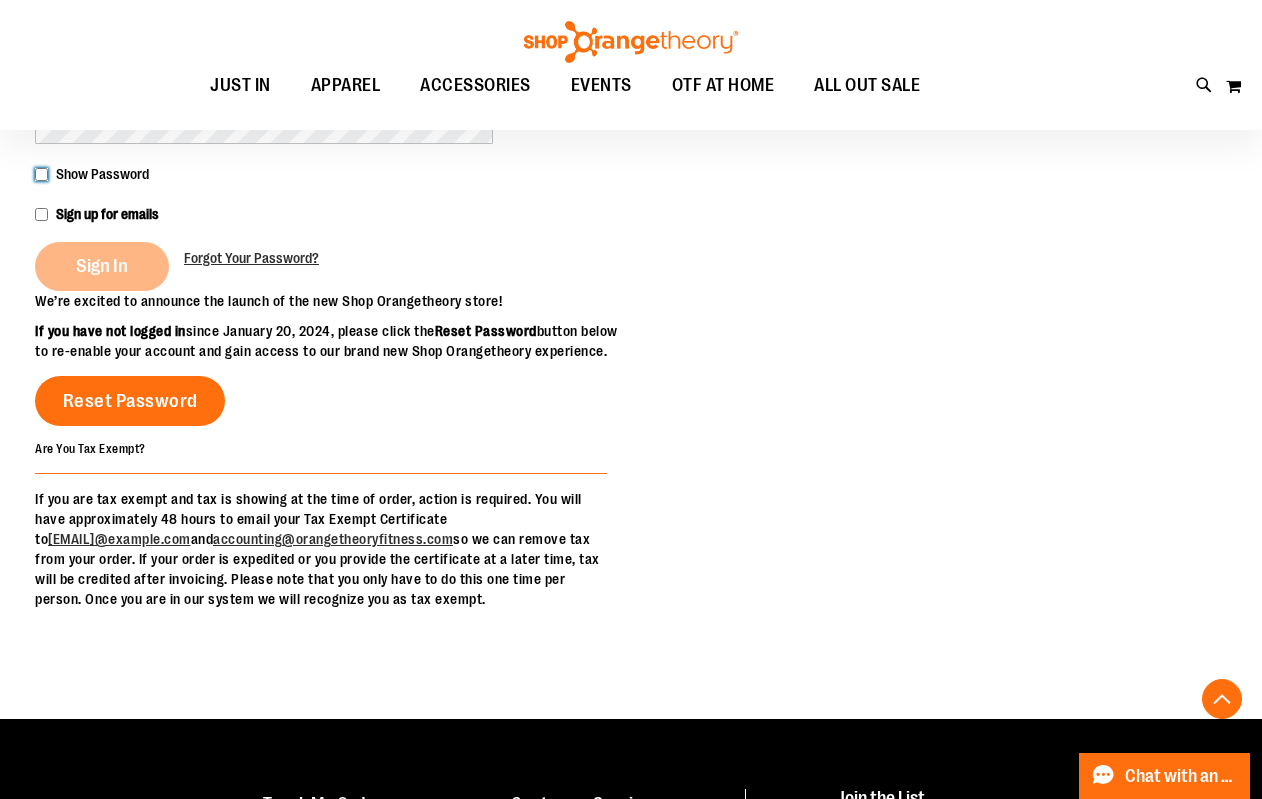 scroll, scrollTop: 466, scrollLeft: 0, axis: vertical 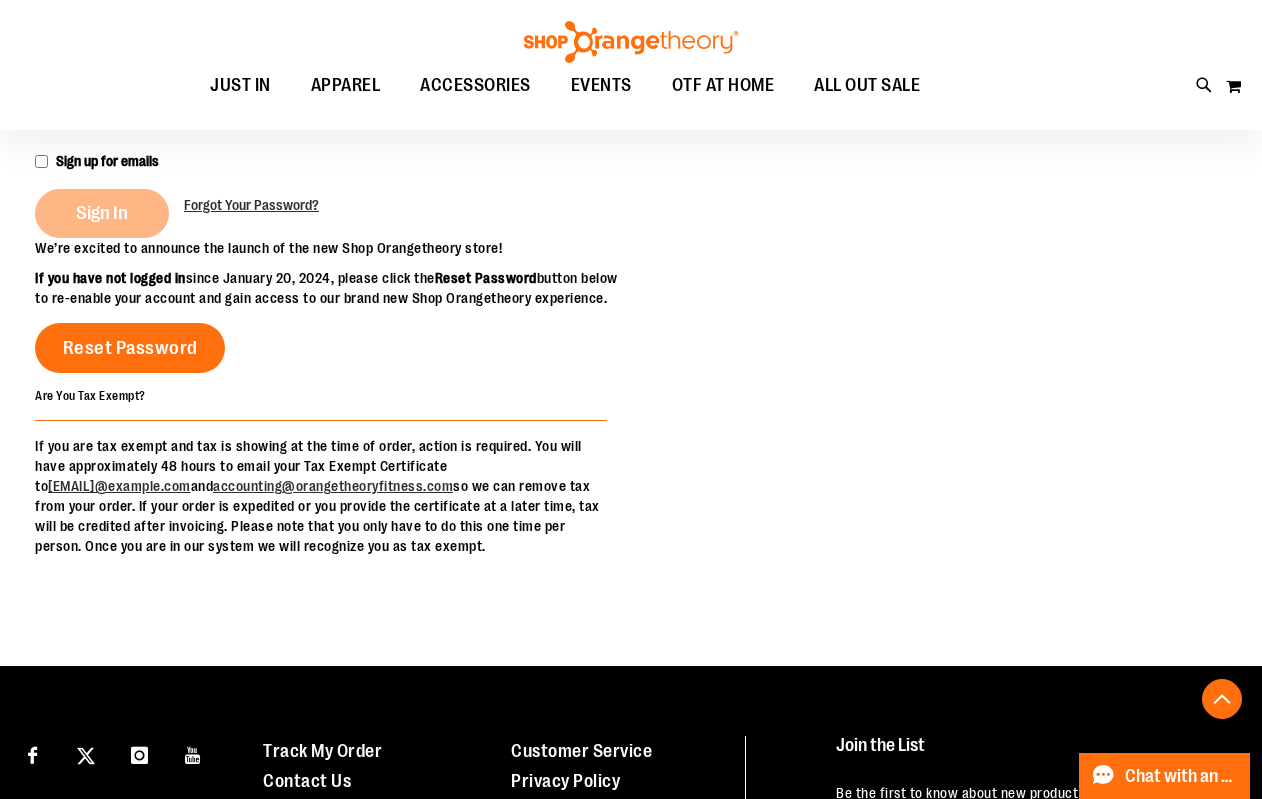 click on "Sign In" at bounding box center (109, 213) 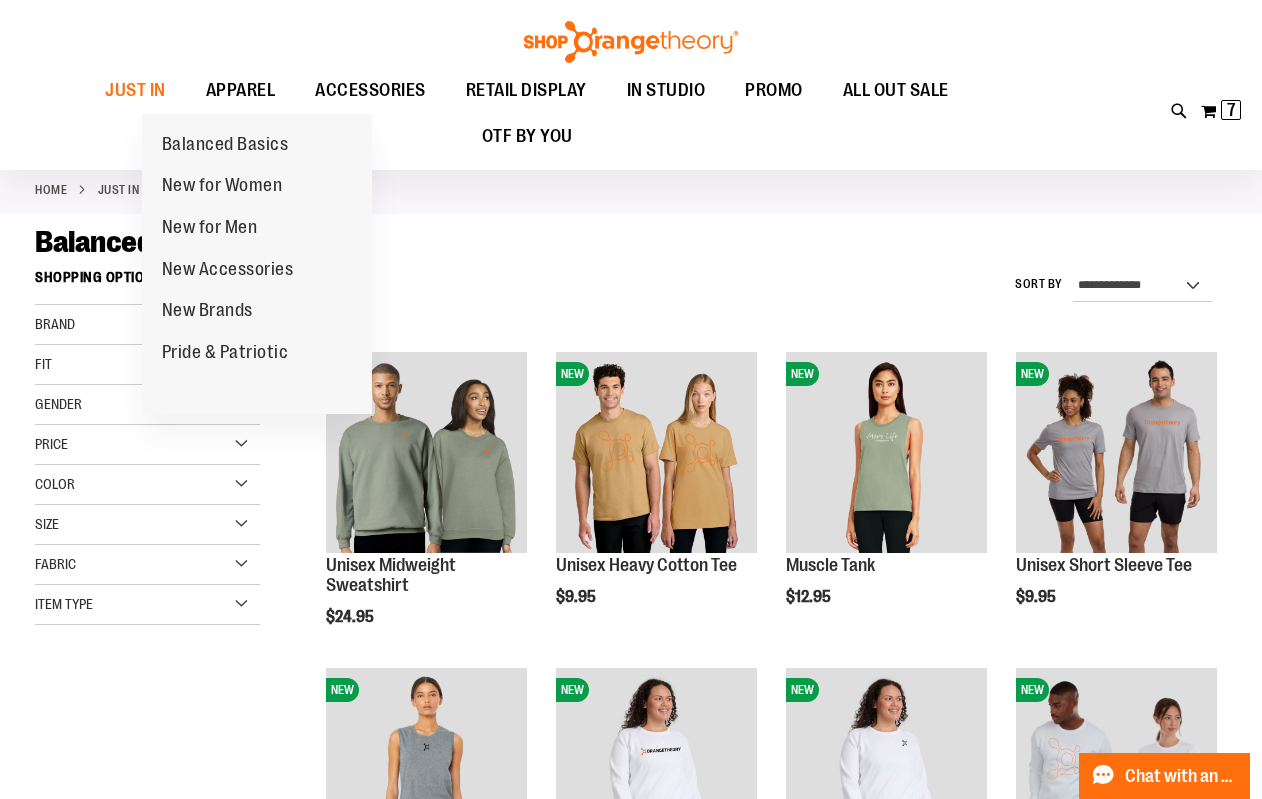 scroll, scrollTop: 48, scrollLeft: 0, axis: vertical 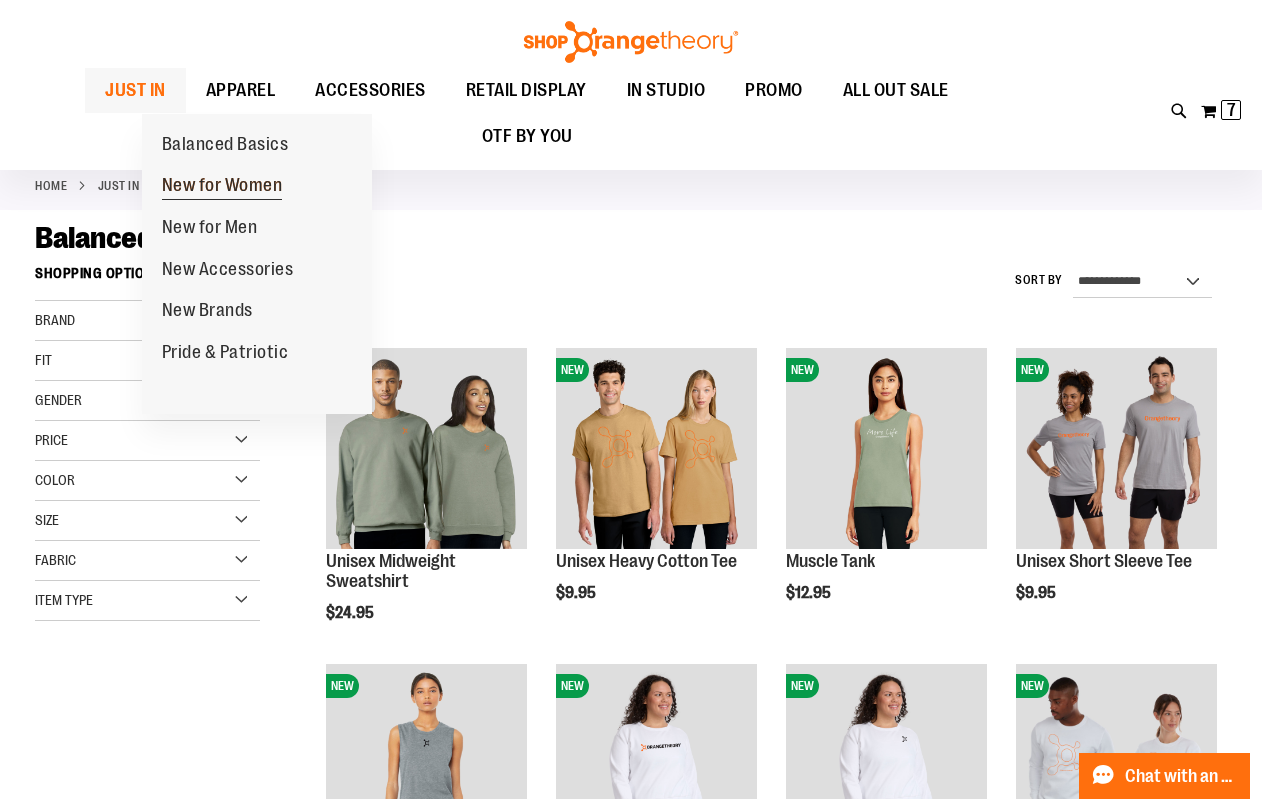 type on "**********" 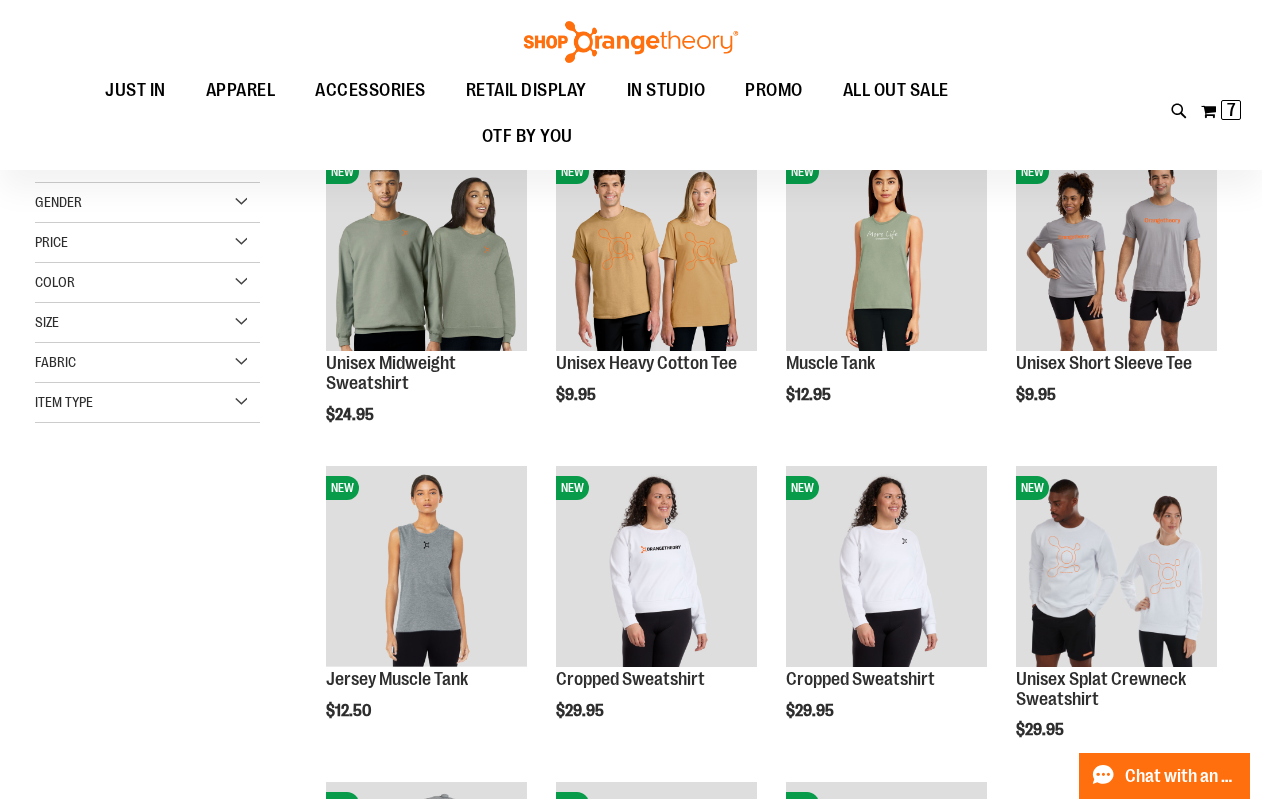 scroll, scrollTop: 277, scrollLeft: 0, axis: vertical 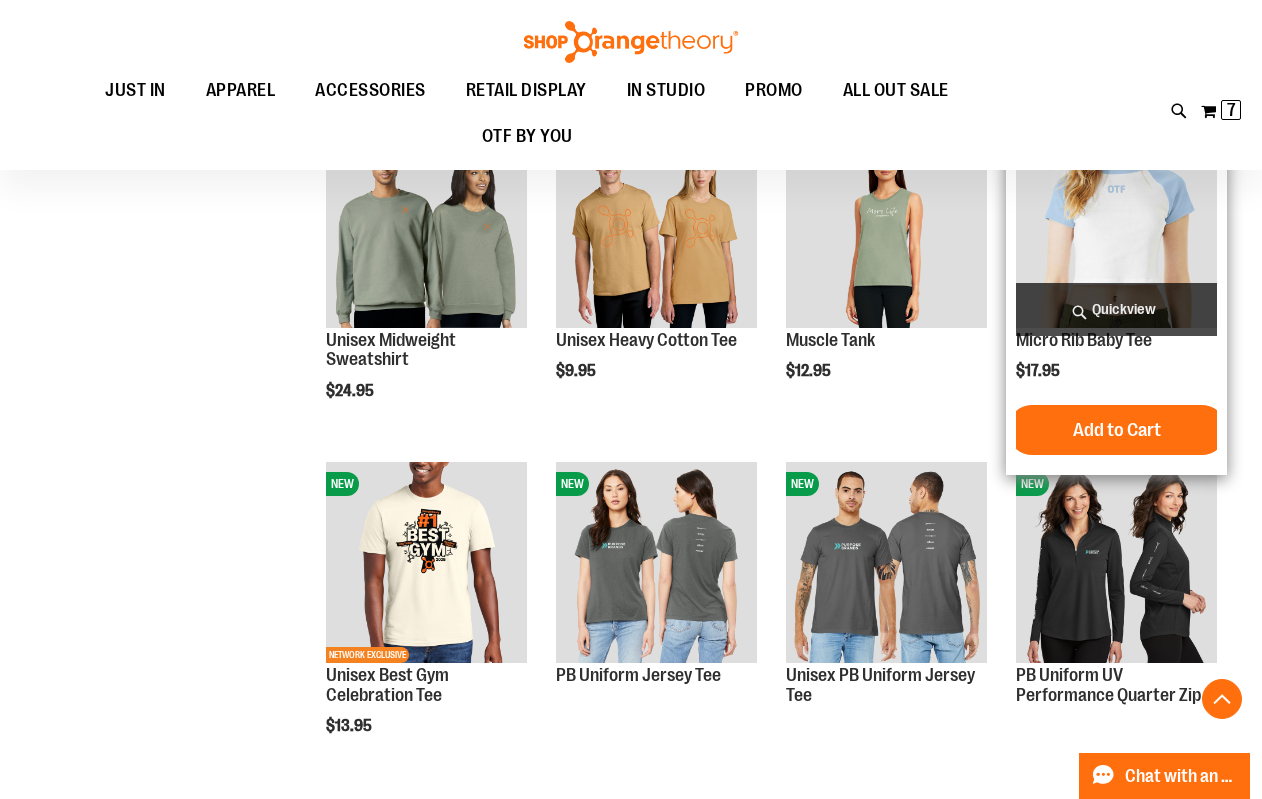 type on "**********" 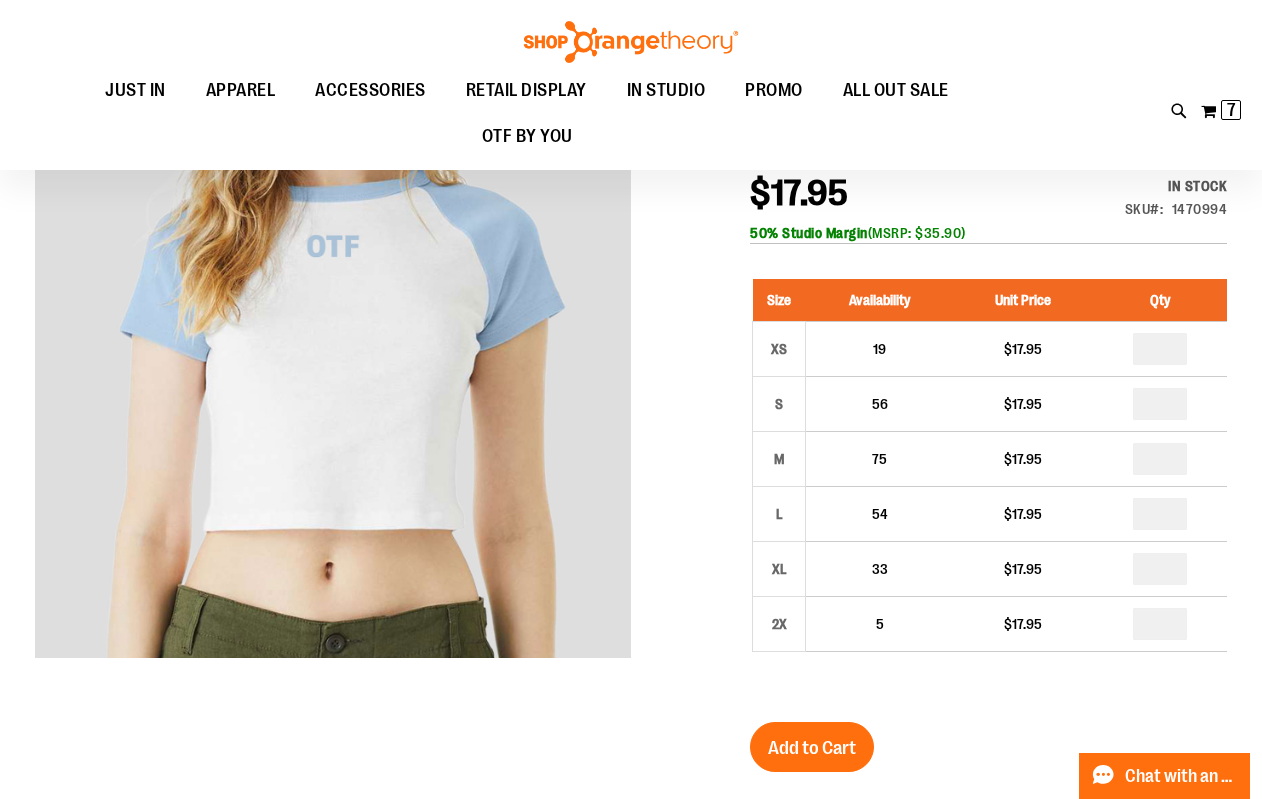 scroll, scrollTop: 216, scrollLeft: 0, axis: vertical 